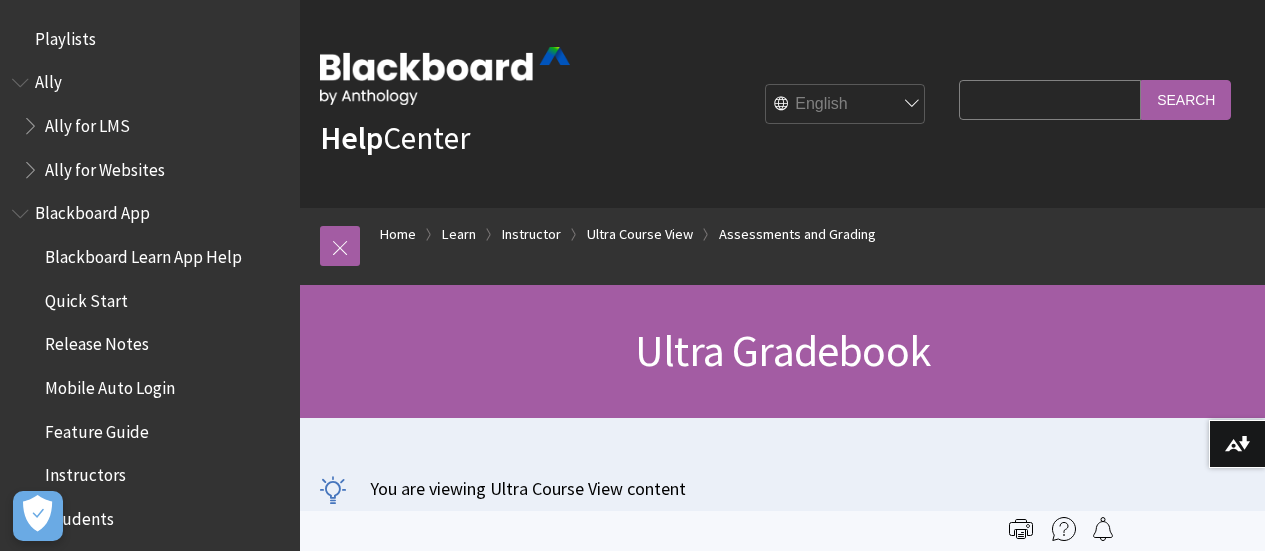 scroll, scrollTop: 0, scrollLeft: 0, axis: both 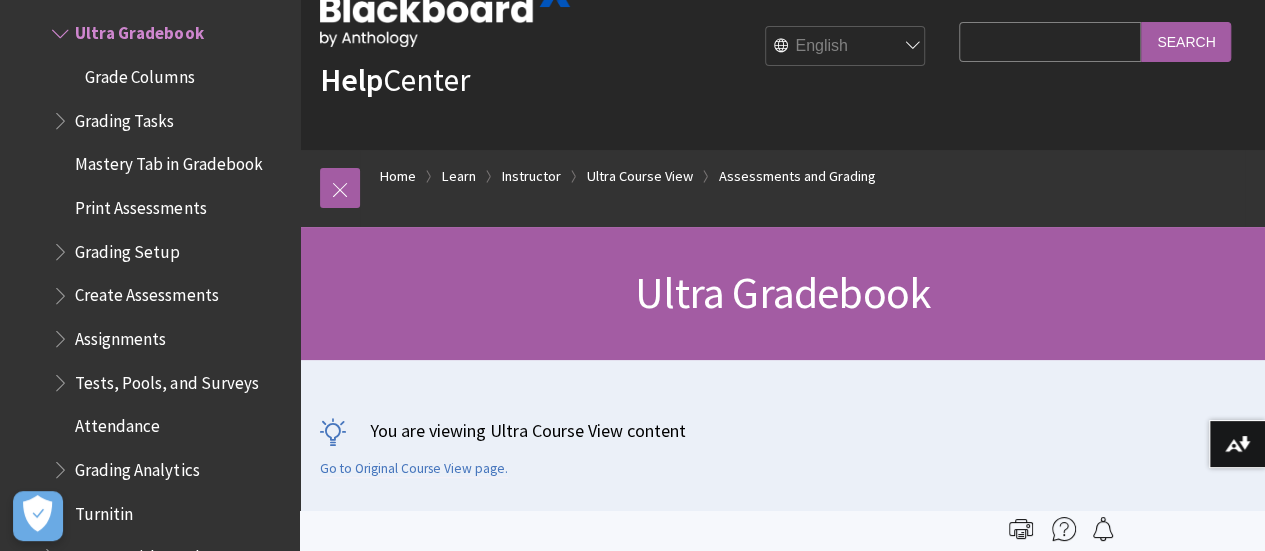 click on "Search Query" at bounding box center [1050, 41] 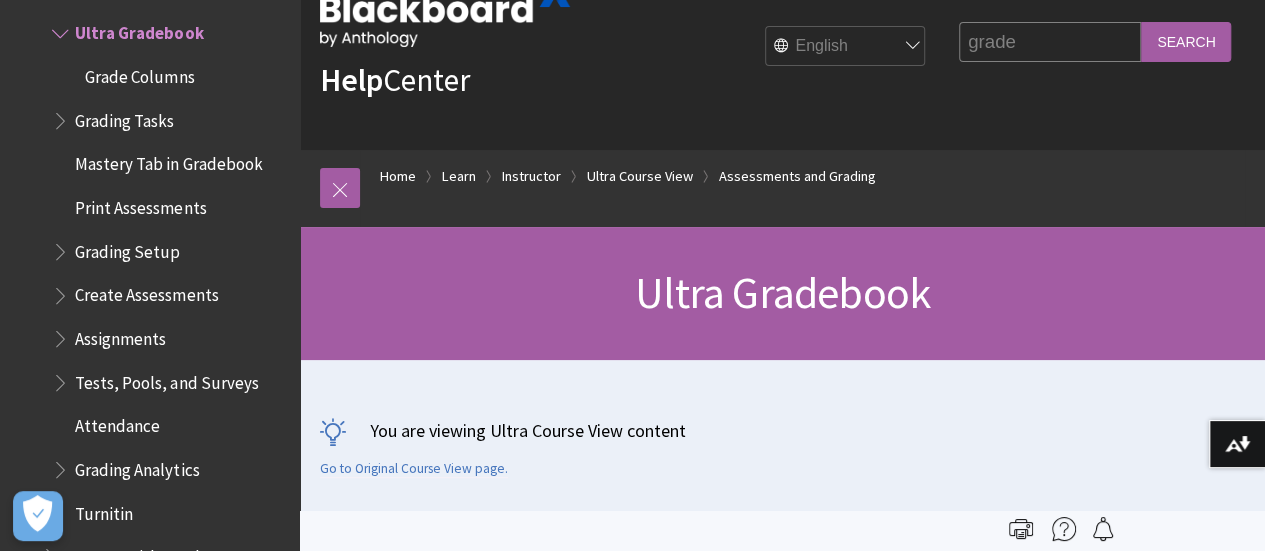 type on "grade" 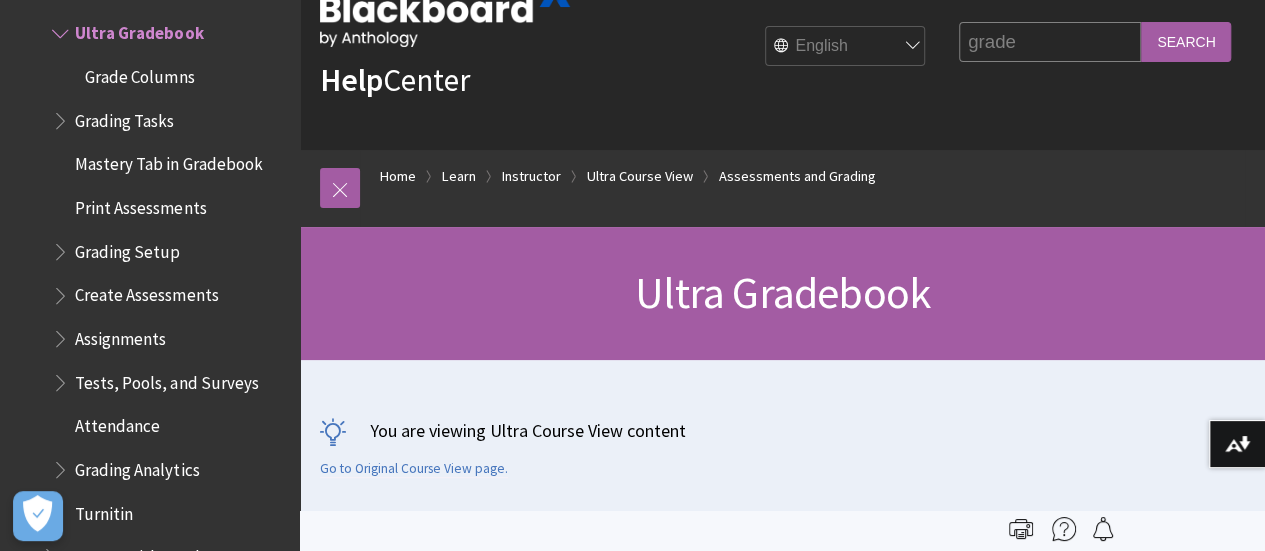 click on "Search" at bounding box center (1186, 41) 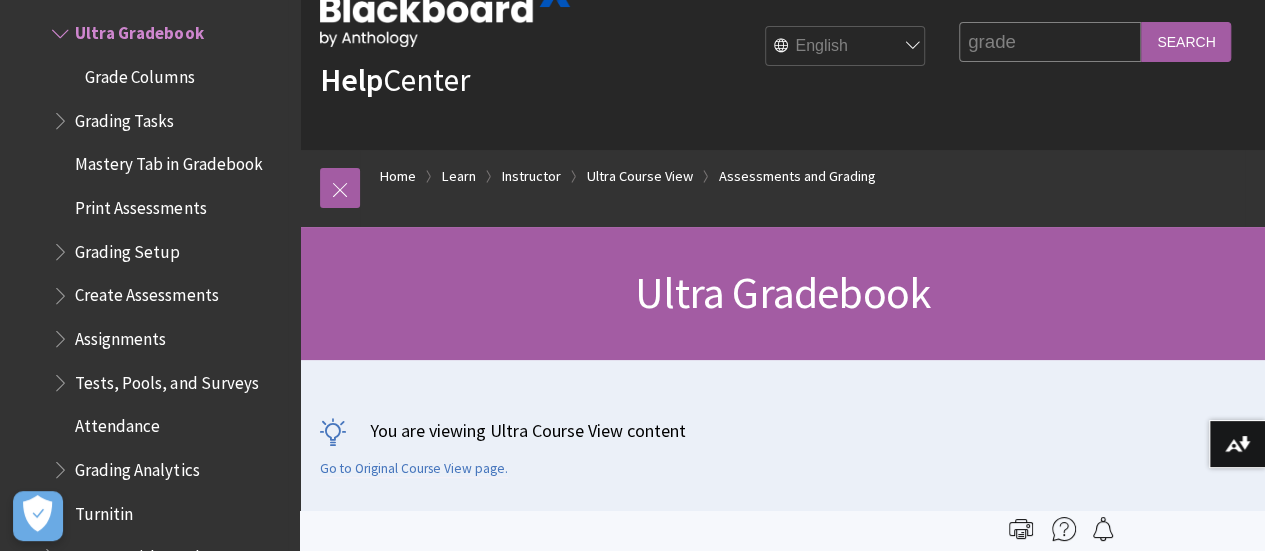 click at bounding box center (62, 116) 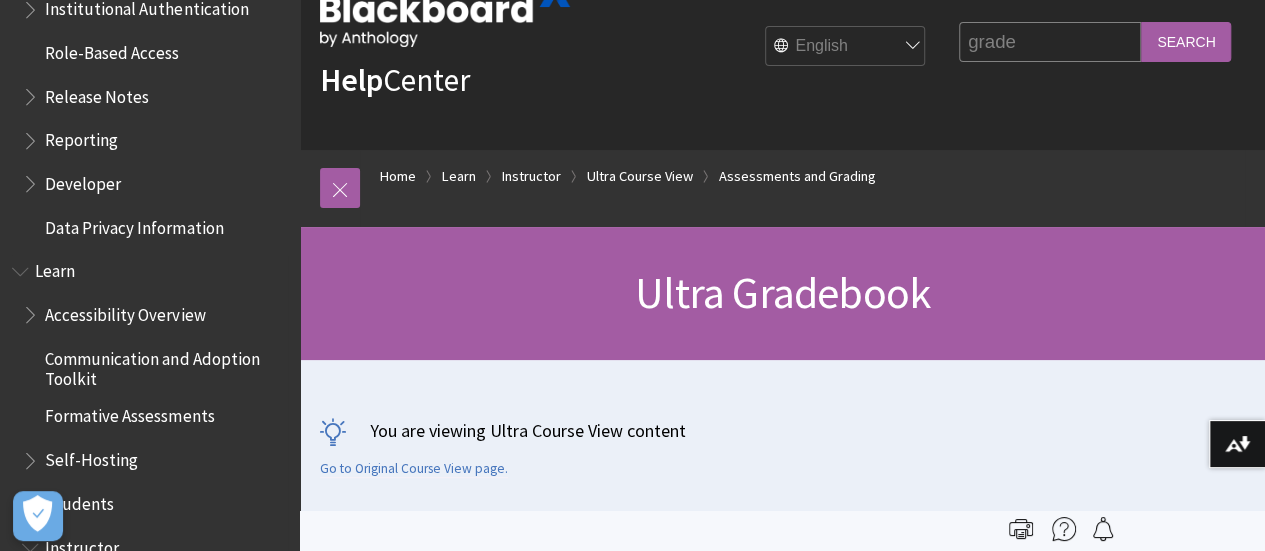 scroll, scrollTop: 0, scrollLeft: 0, axis: both 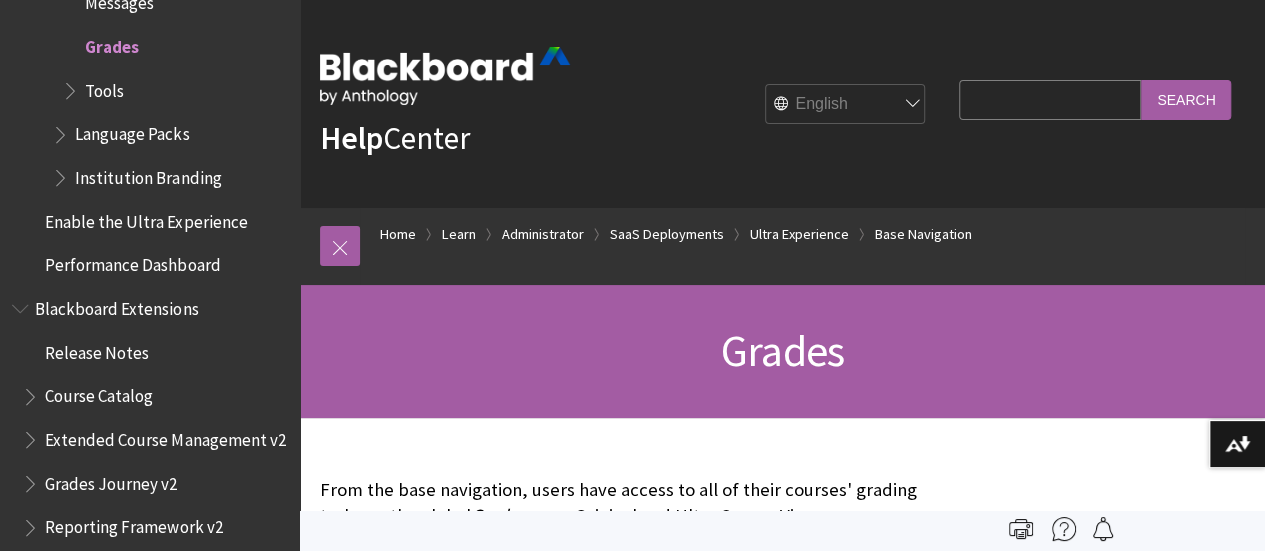 click on "Search Query" at bounding box center [1050, 99] 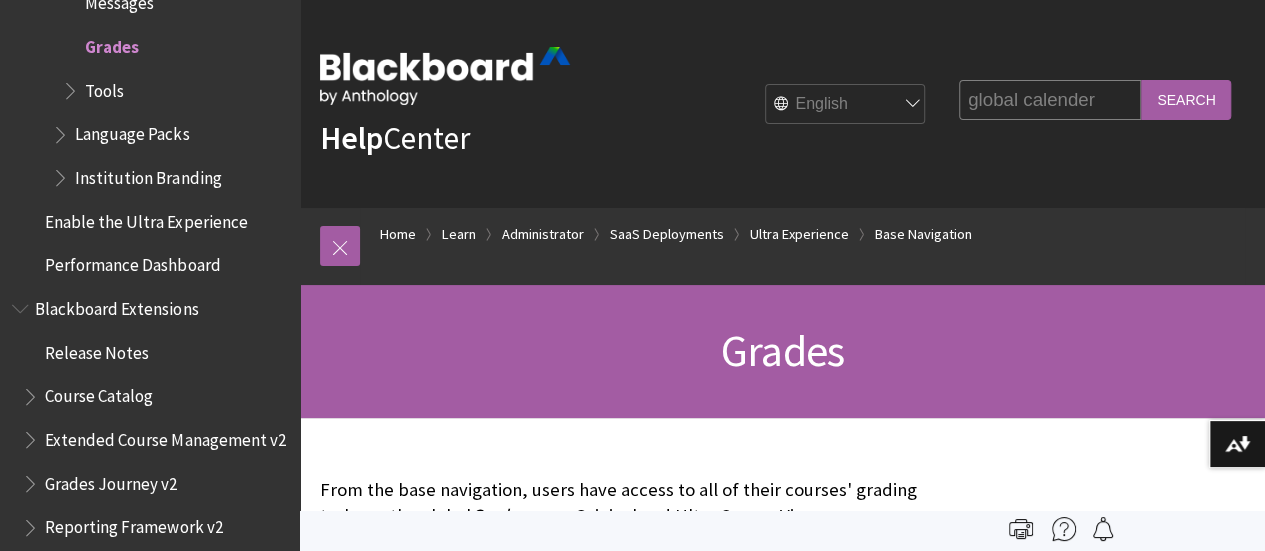 type on "global calender" 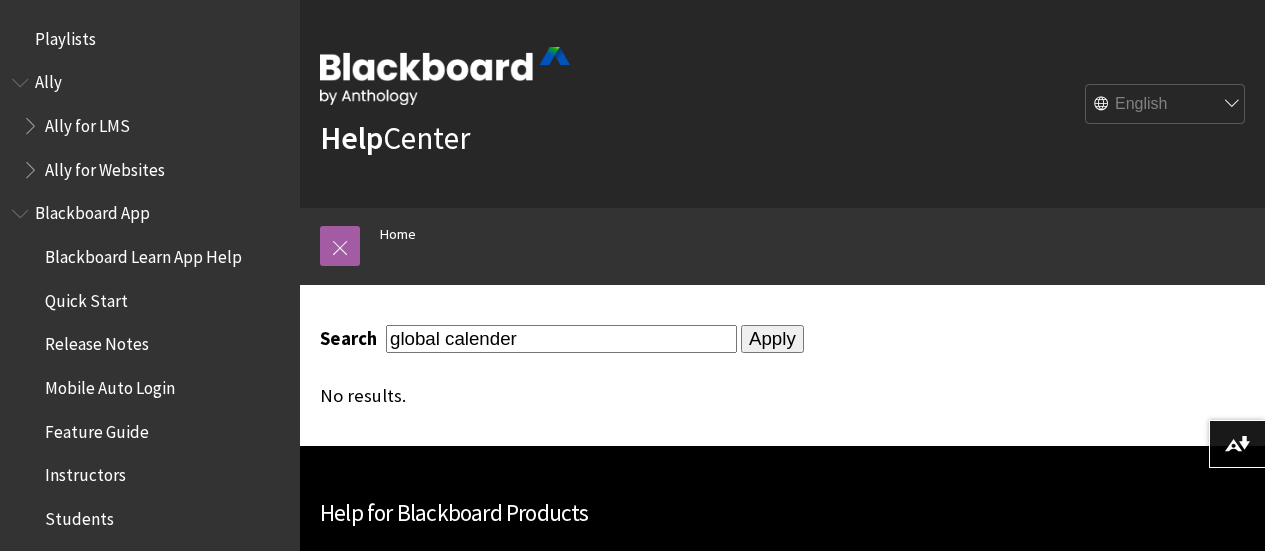 scroll, scrollTop: 0, scrollLeft: 0, axis: both 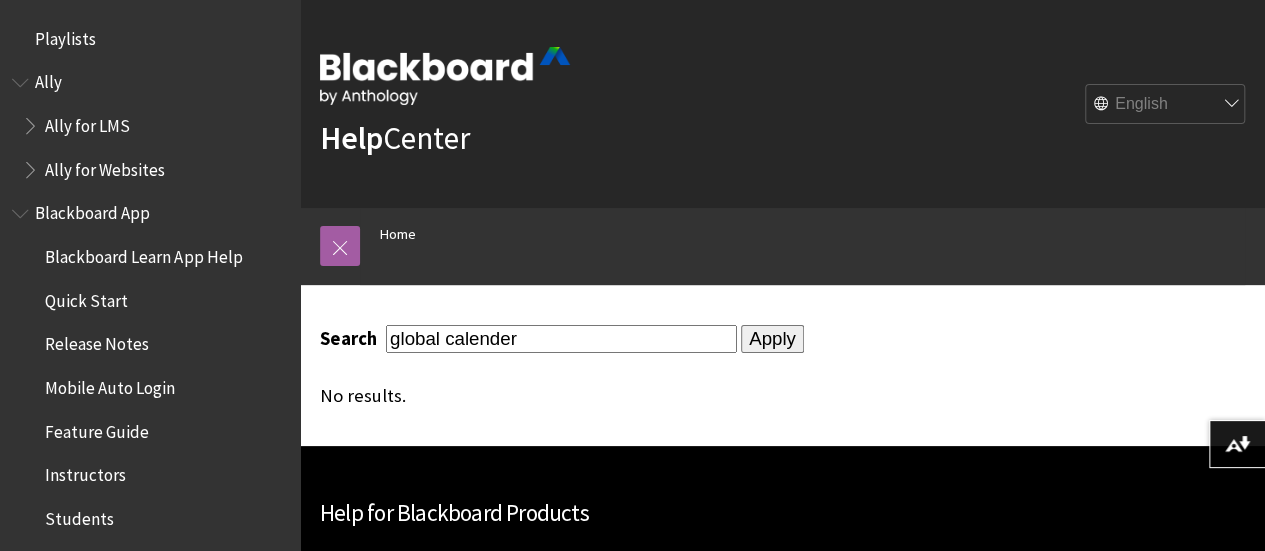 click on "global calender" at bounding box center [561, 338] 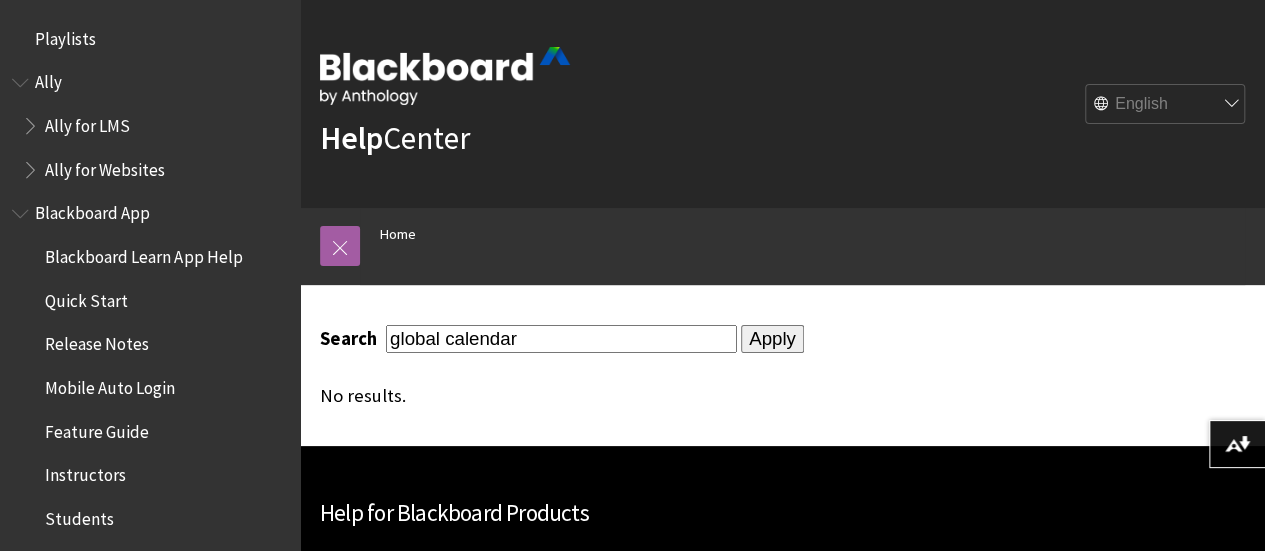 type on "global calendar" 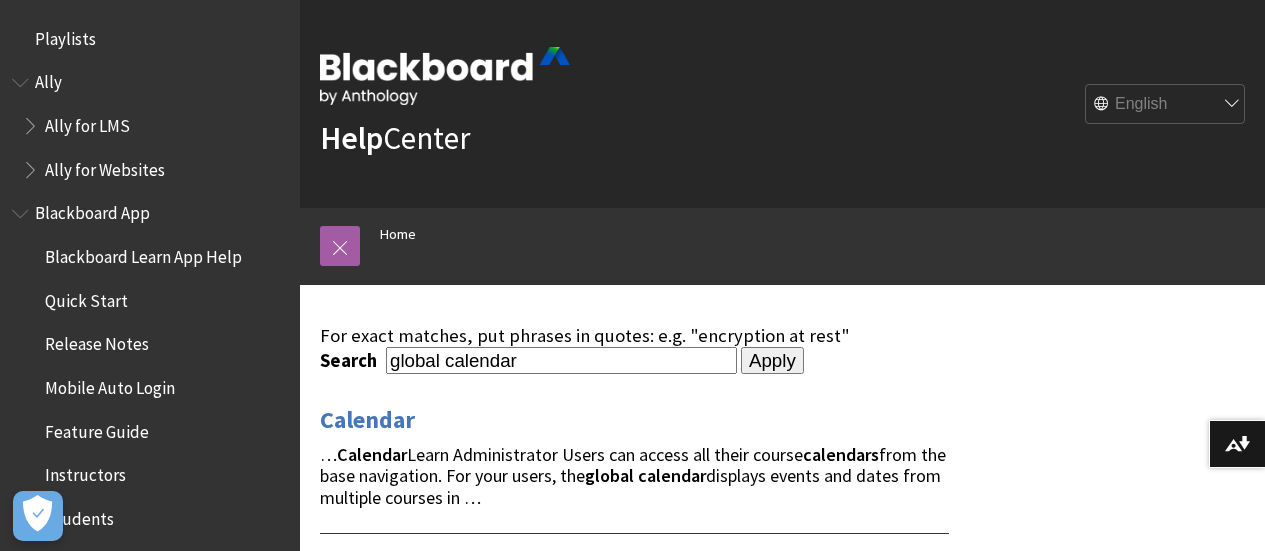 scroll, scrollTop: 0, scrollLeft: 0, axis: both 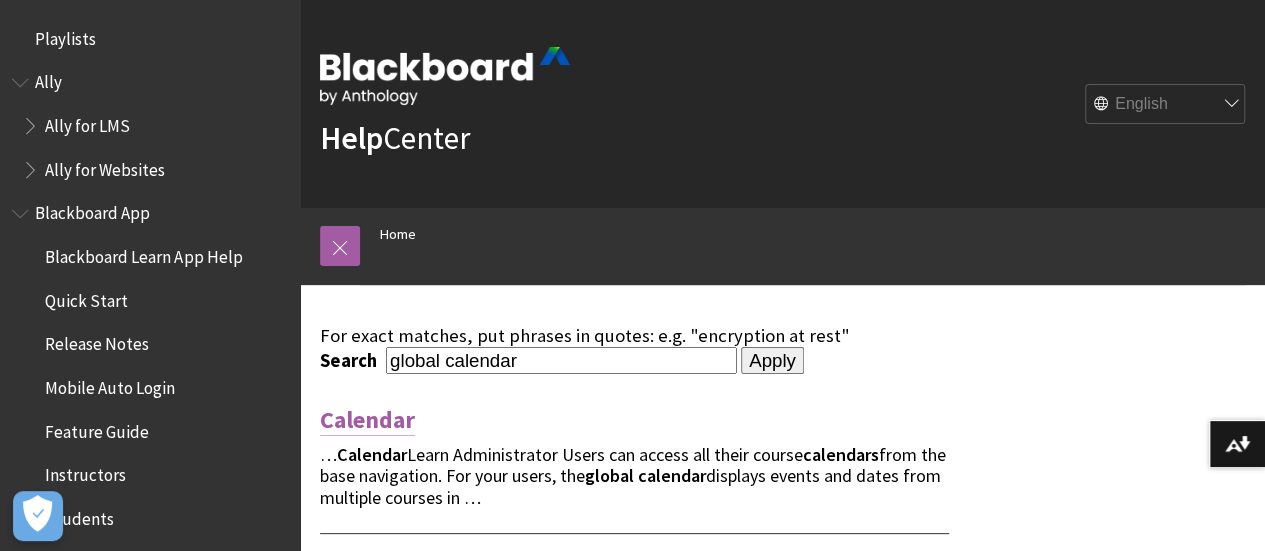 click on "Calendar" at bounding box center [367, 420] 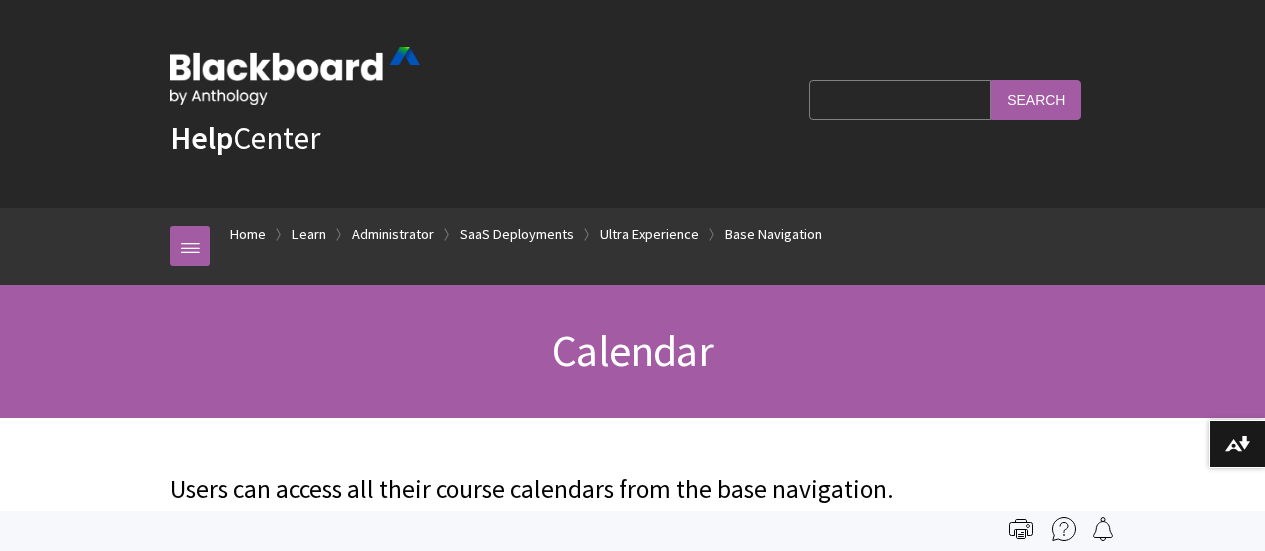 scroll, scrollTop: 0, scrollLeft: 0, axis: both 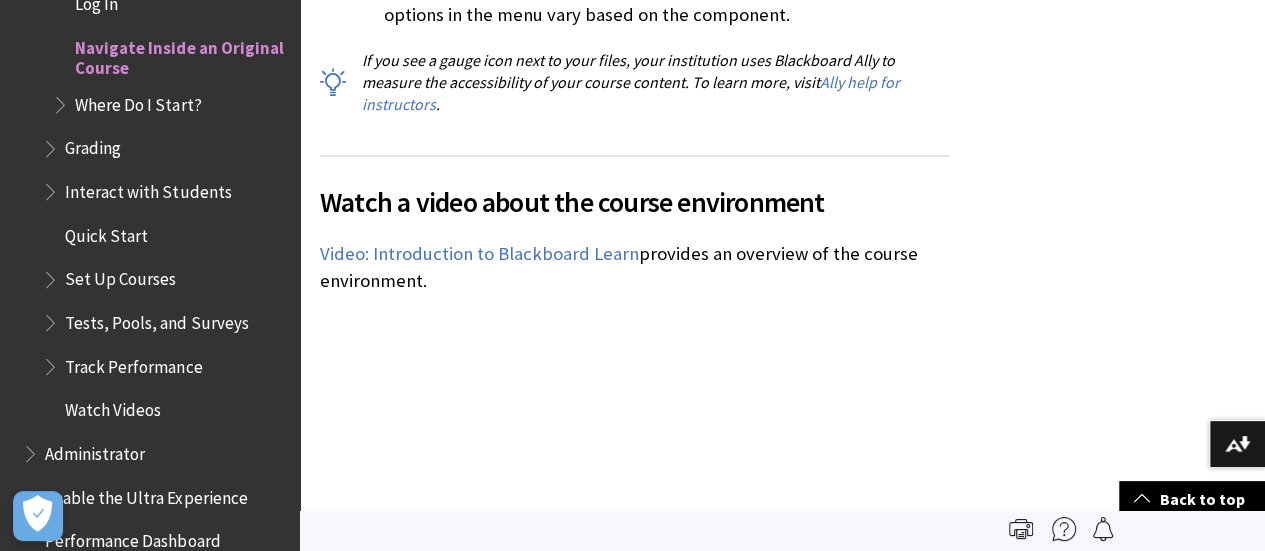 click at bounding box center (52, 144) 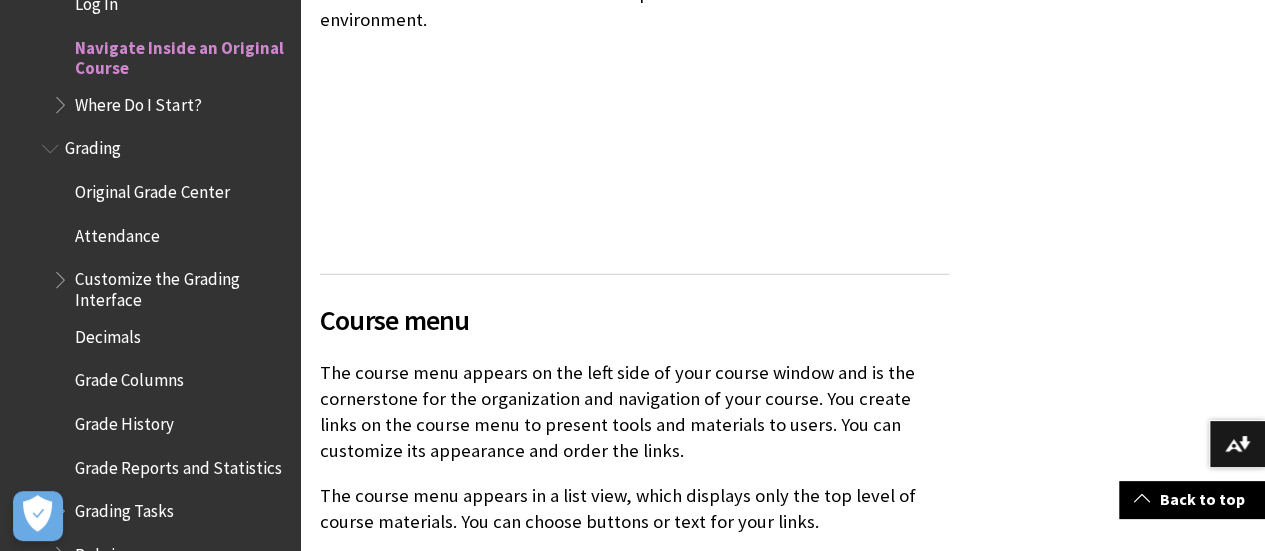 scroll, scrollTop: 2194, scrollLeft: 0, axis: vertical 